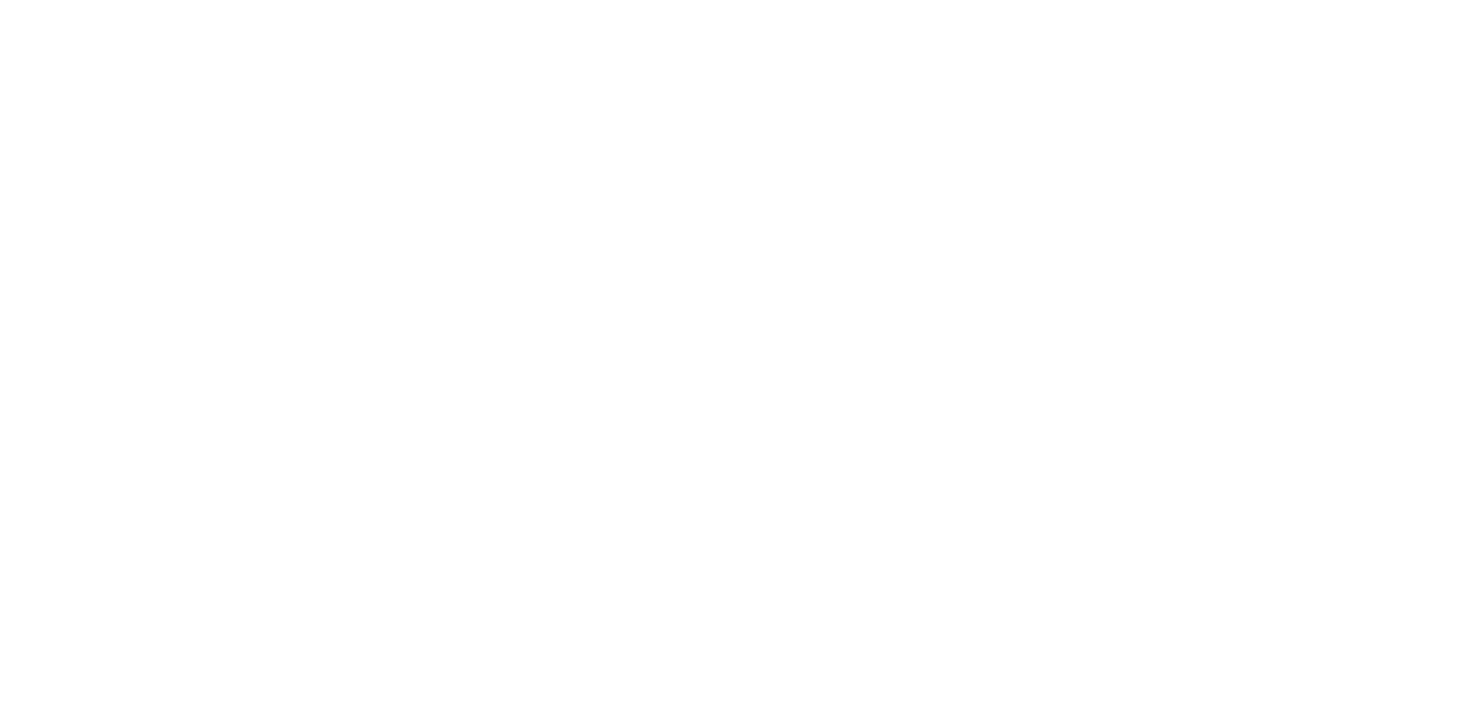scroll, scrollTop: 0, scrollLeft: 0, axis: both 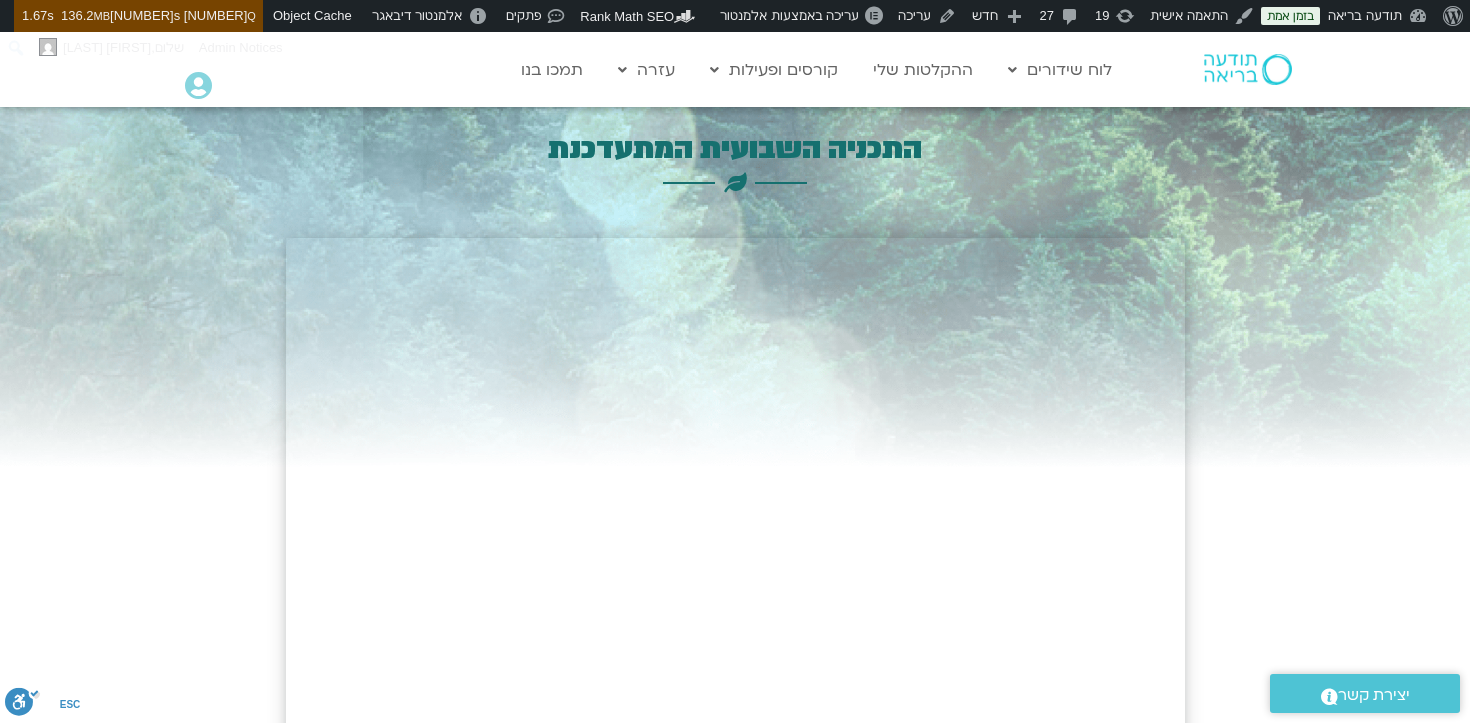 click at bounding box center (198, 86) 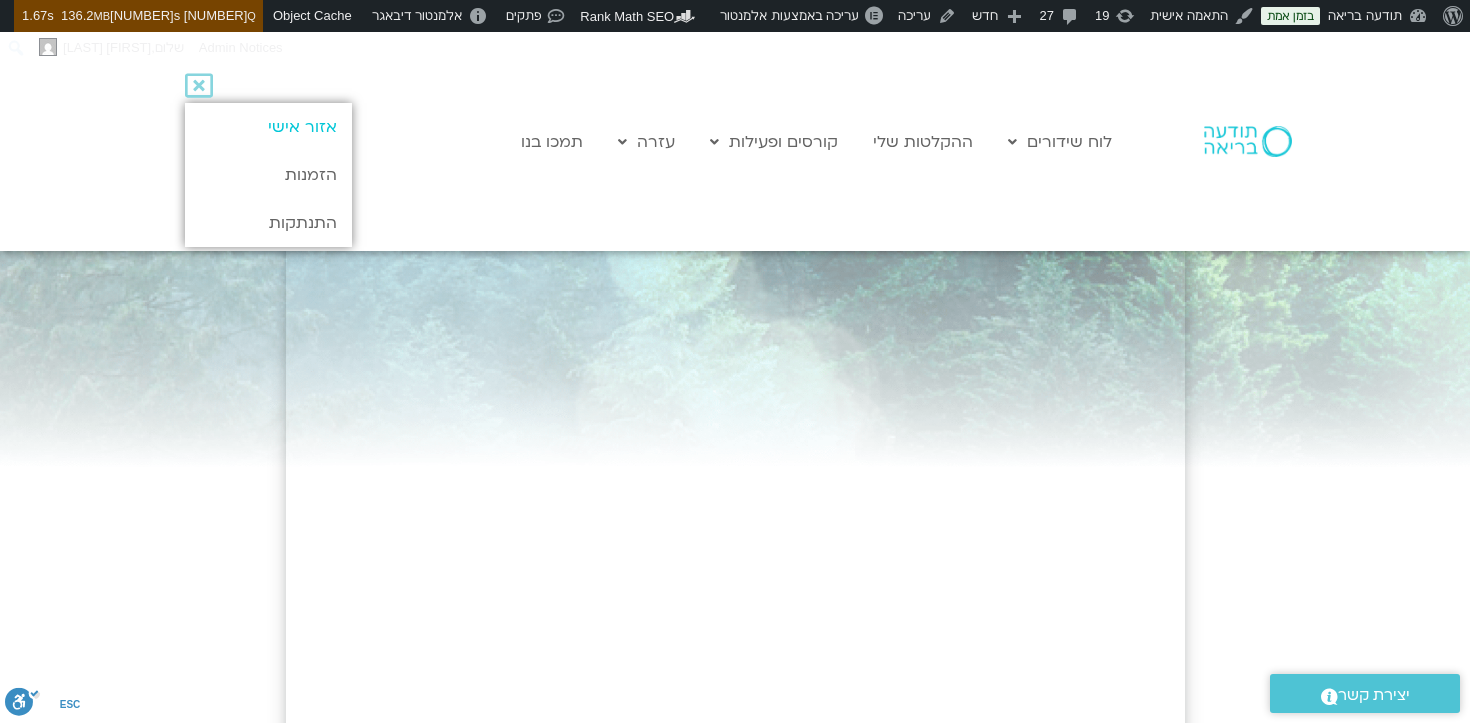 click on "אזור אישי" at bounding box center [268, 127] 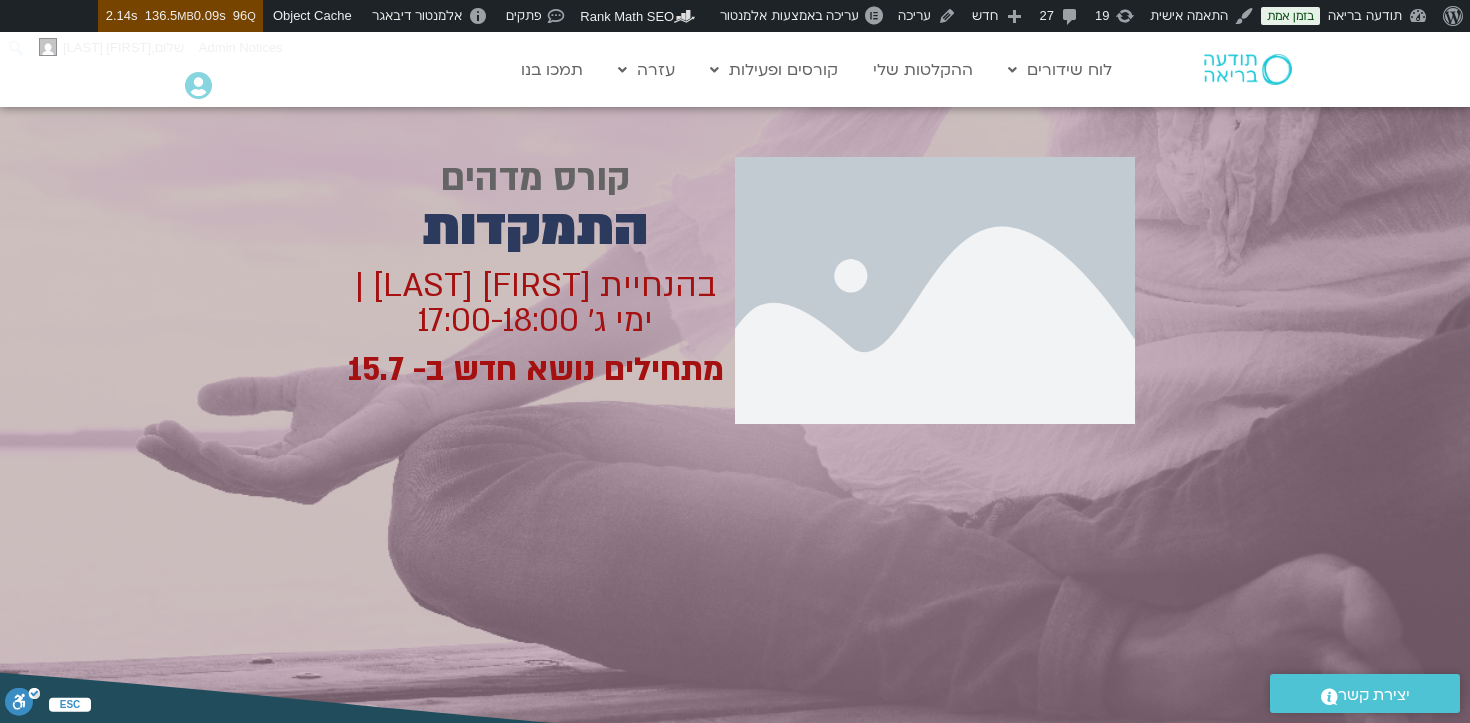 scroll, scrollTop: 0, scrollLeft: 0, axis: both 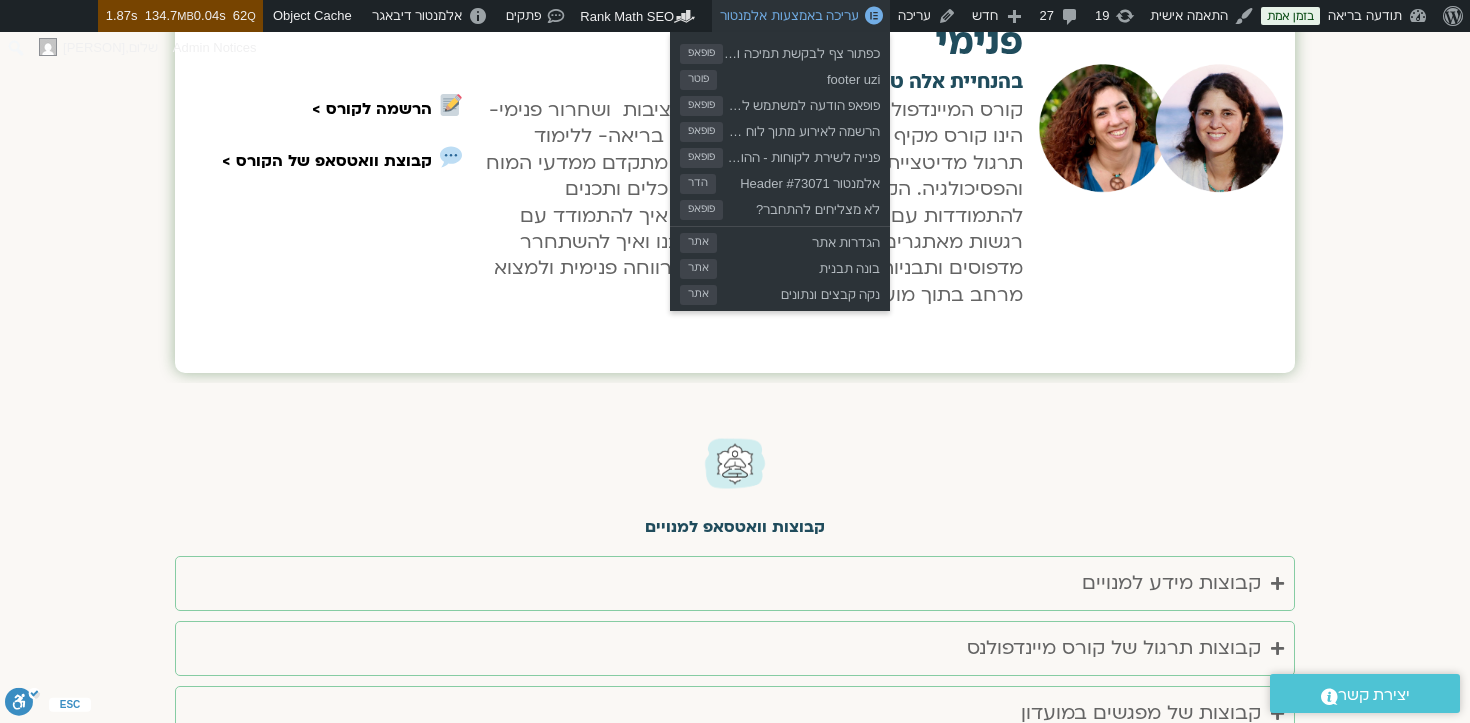 click on "עריכה באמצעות אלמנטור" at bounding box center (789, 15) 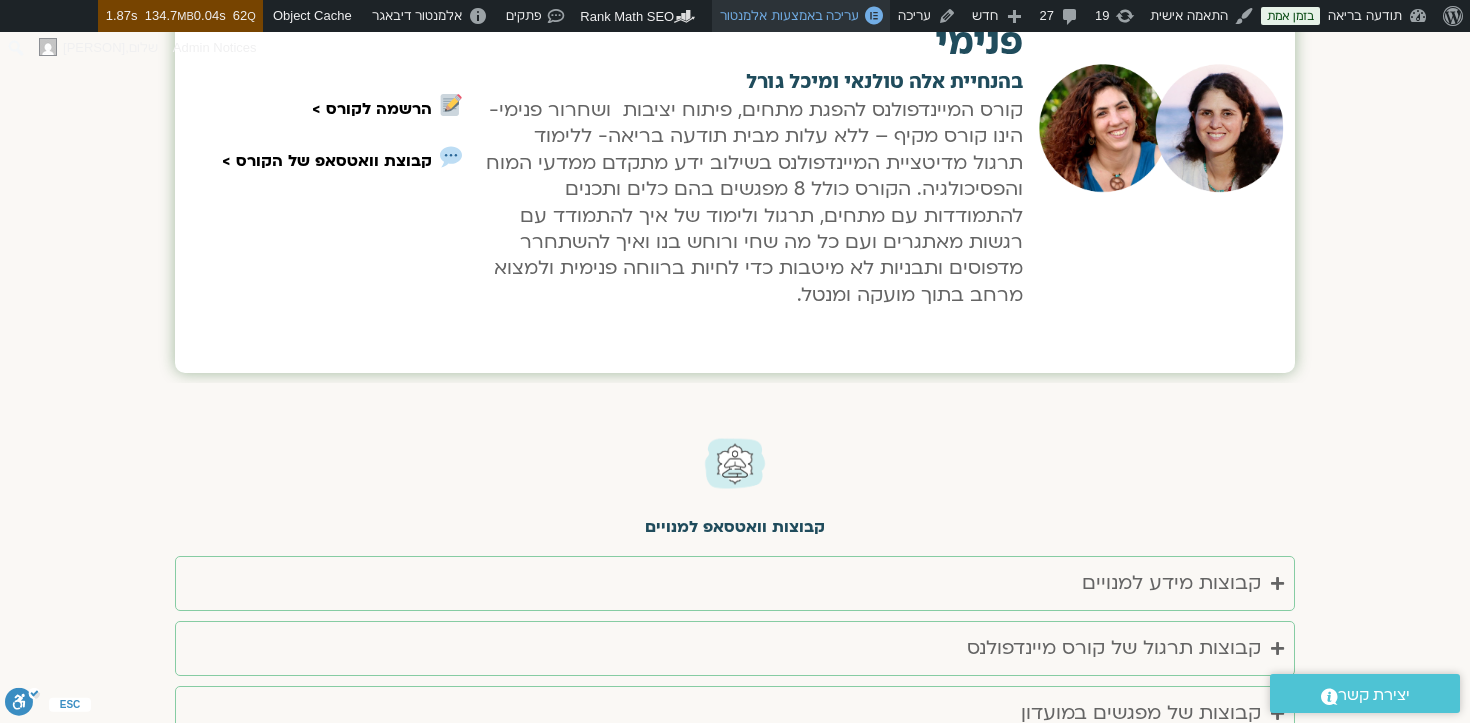 scroll, scrollTop: 0, scrollLeft: 0, axis: both 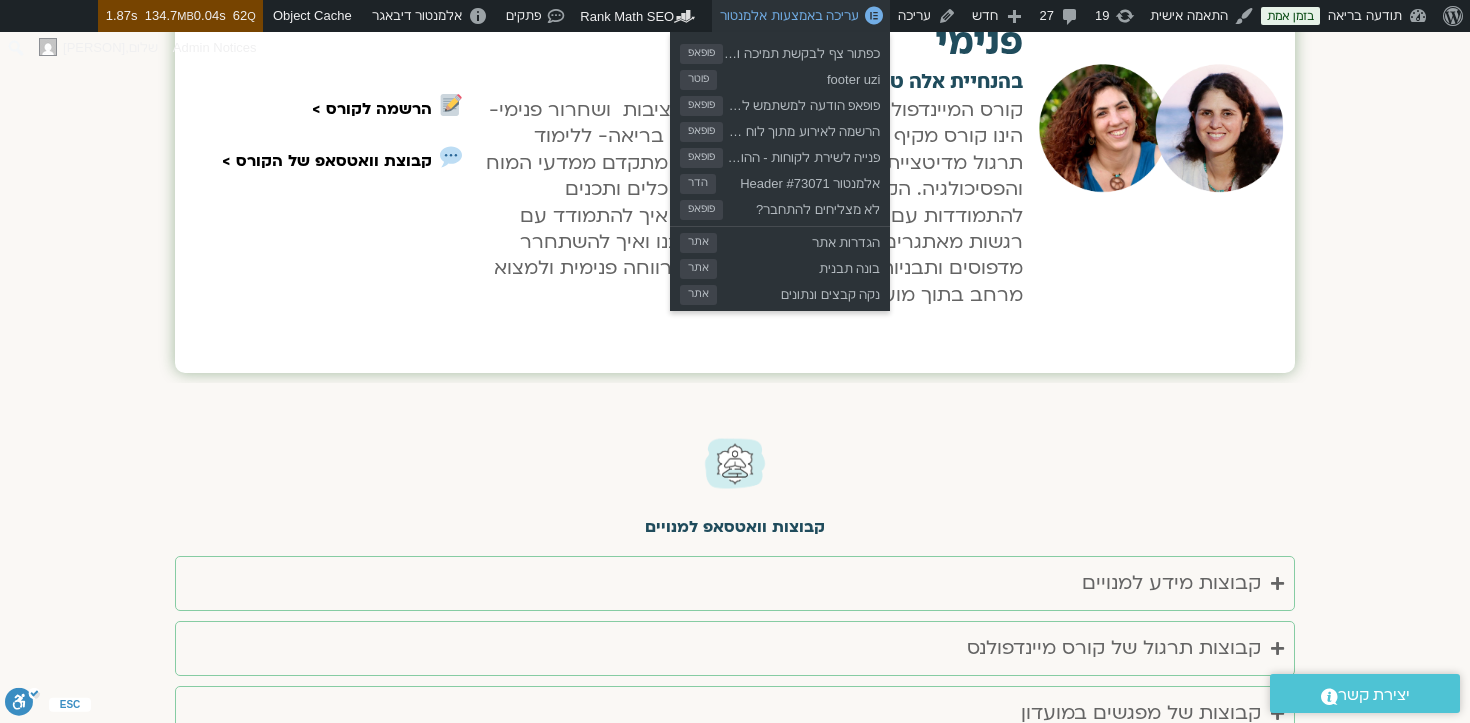 click on "עריכה באמצעות אלמנטור" at bounding box center [801, 16] 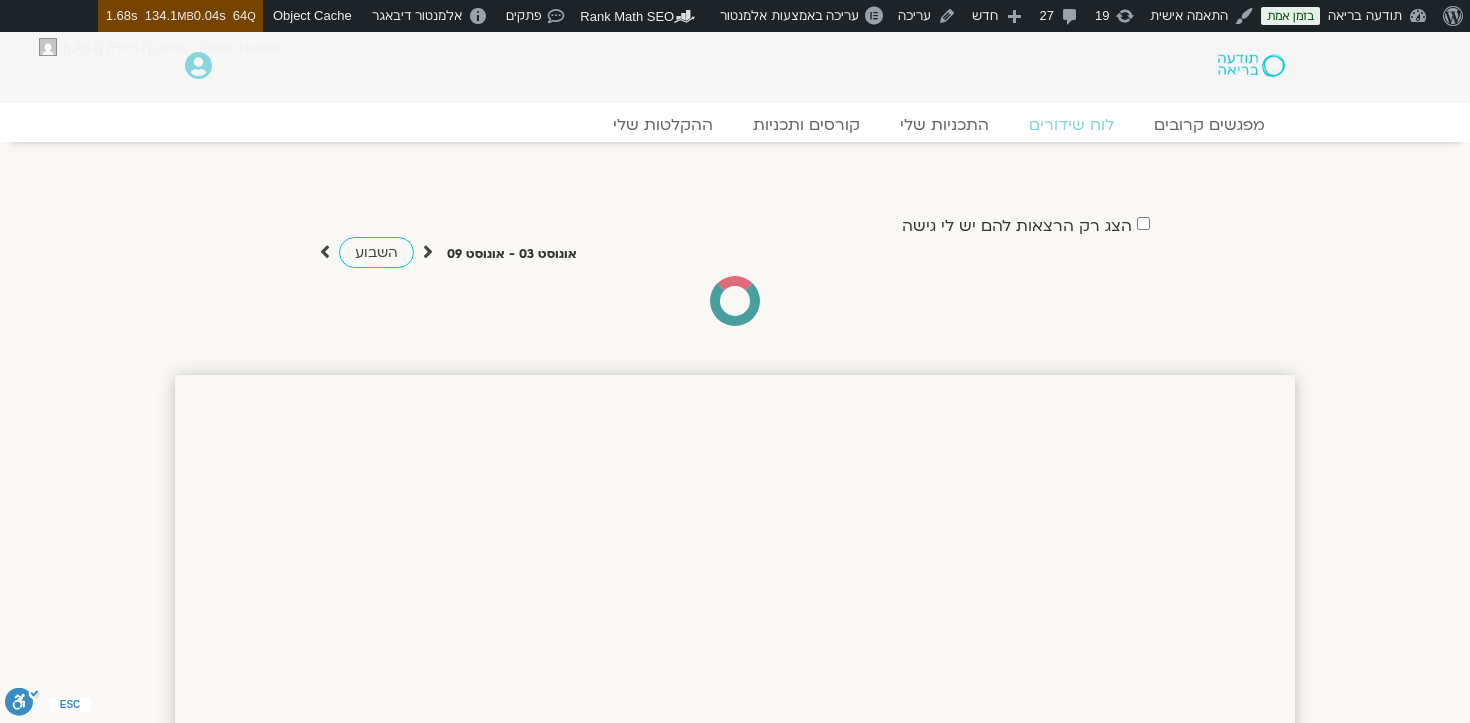 scroll, scrollTop: 0, scrollLeft: 0, axis: both 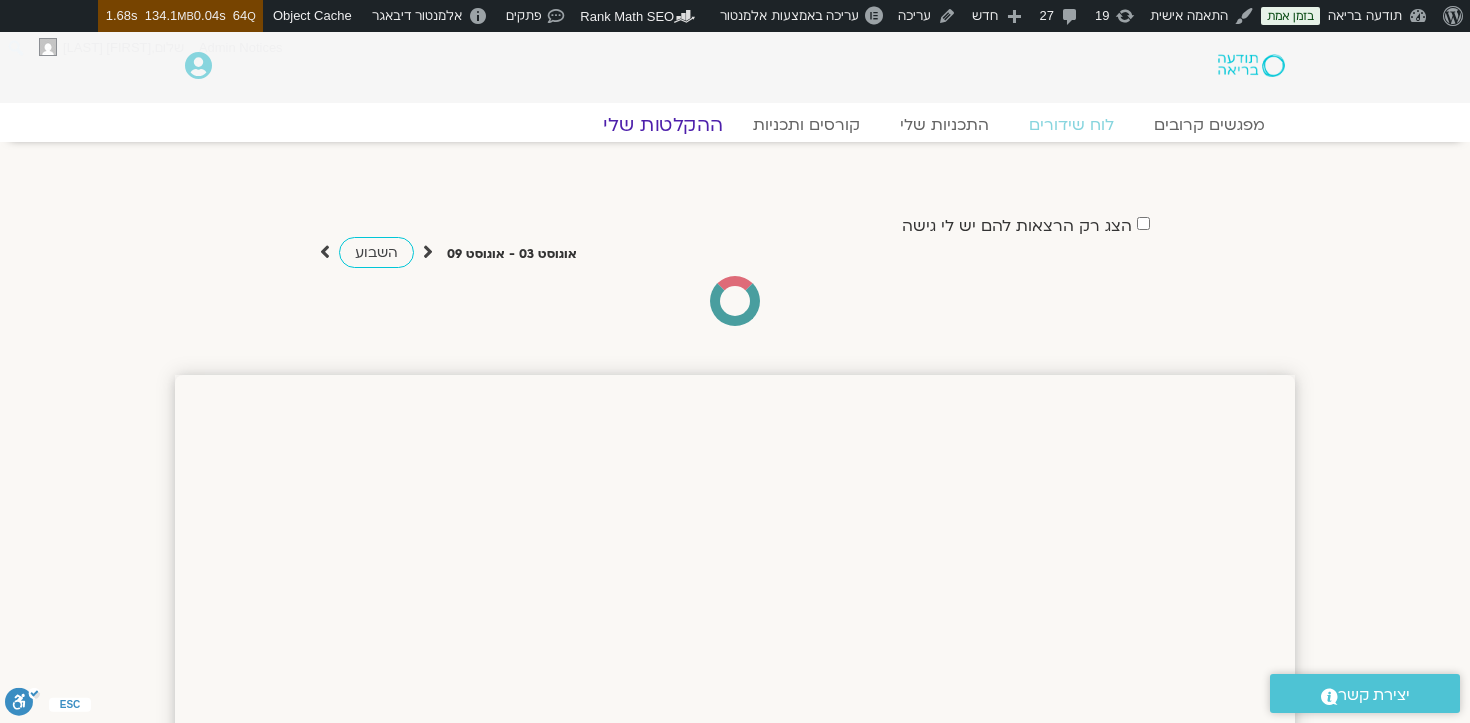 click on "ההקלטות שלי" 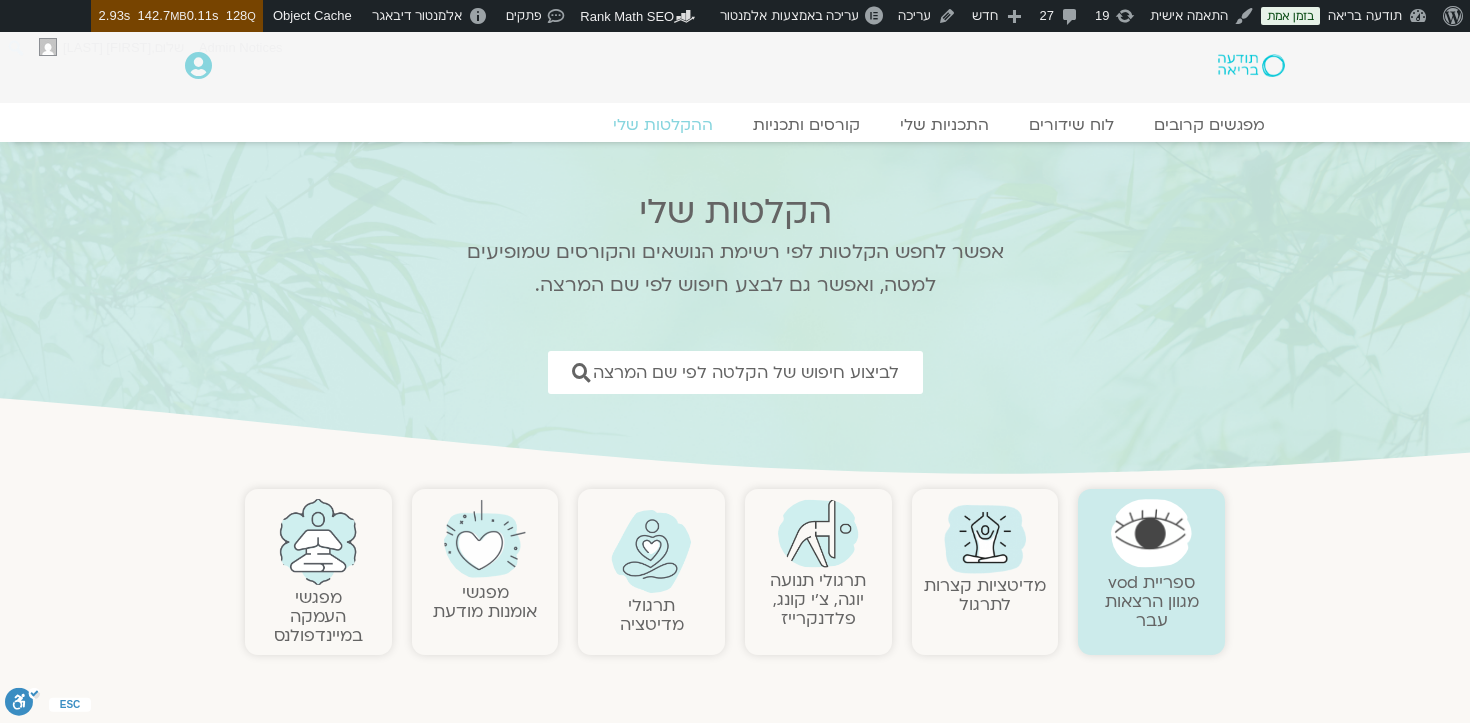 scroll, scrollTop: 0, scrollLeft: 0, axis: both 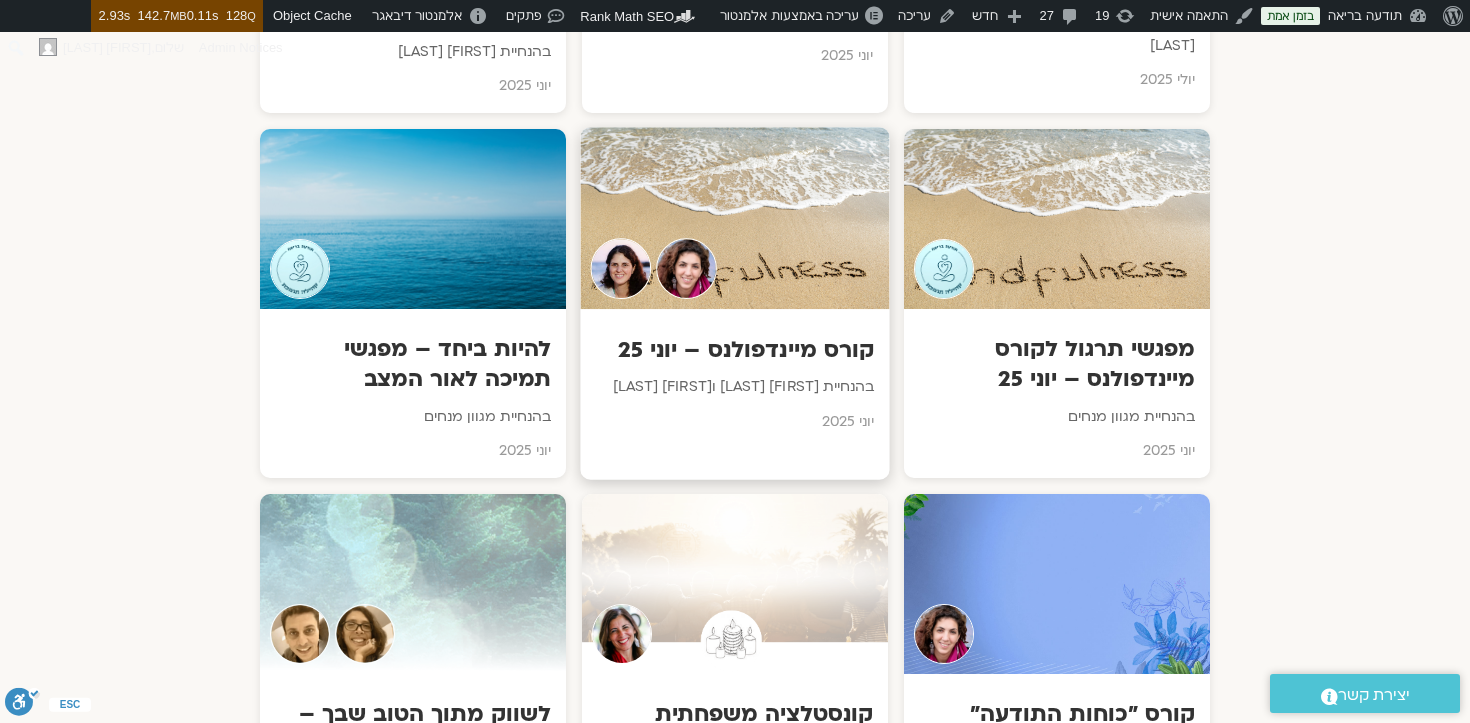 click on "קורס מיינדפולנס – יוני 25" at bounding box center [735, 350] 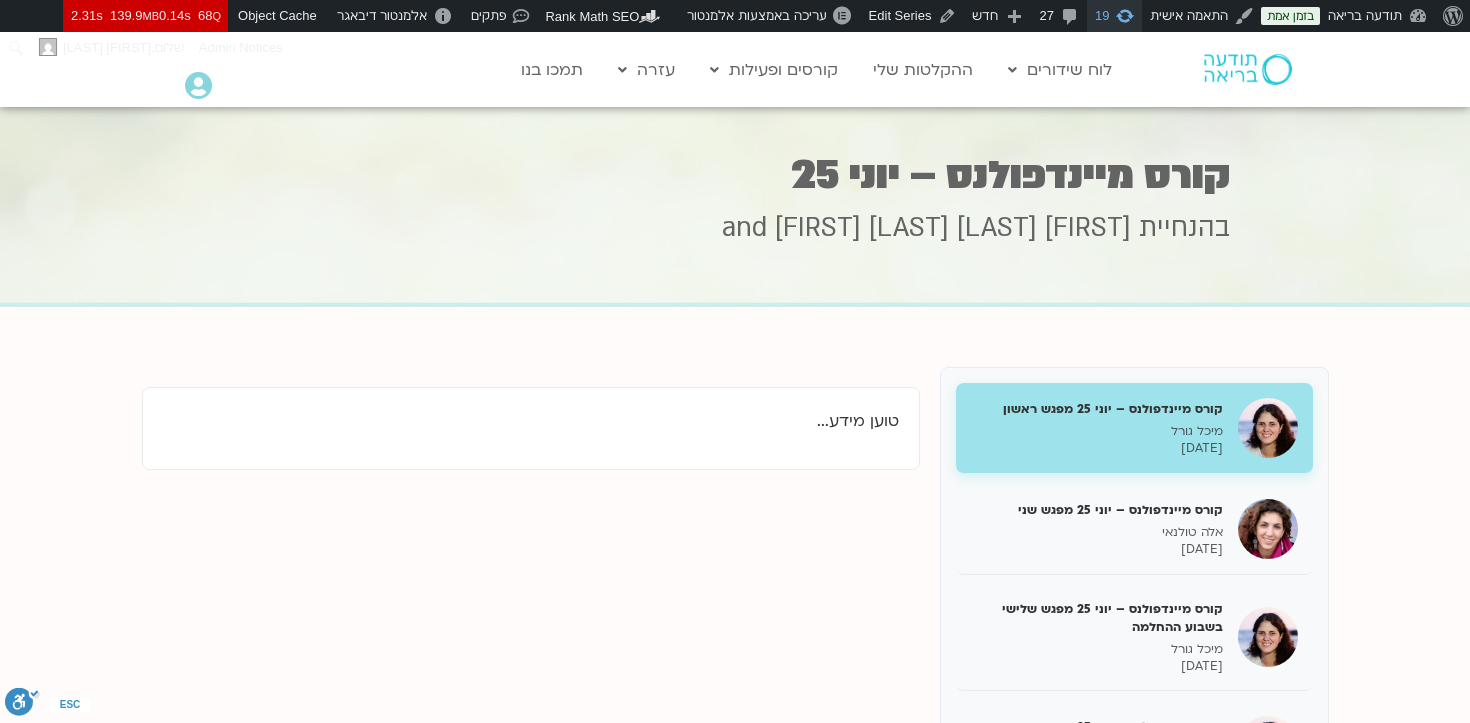 scroll, scrollTop: 0, scrollLeft: 0, axis: both 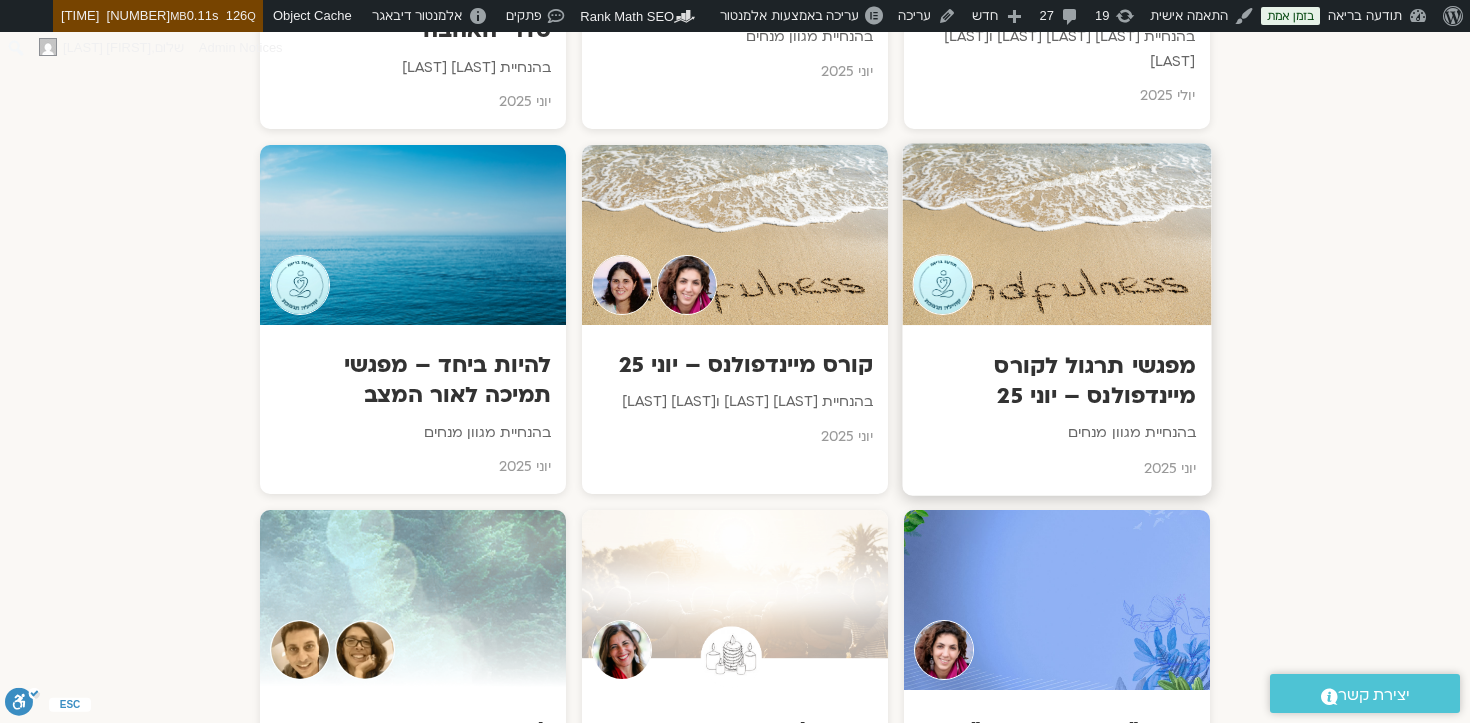 click on "מפגשי תרגול לקורס מיינדפולנס – יוני 25 בהנחיית  מגוון מנחים יוני 2025" at bounding box center (1056, 410) 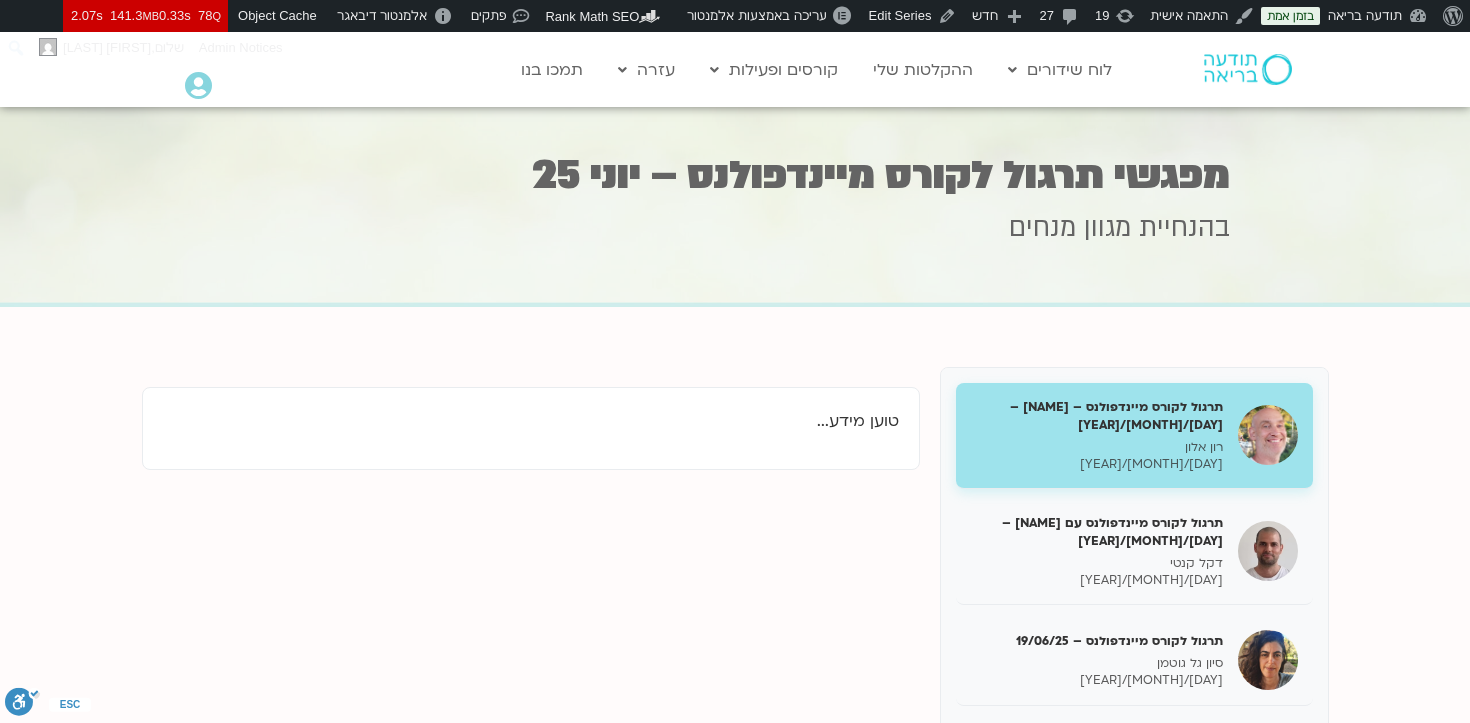 scroll, scrollTop: 0, scrollLeft: 0, axis: both 